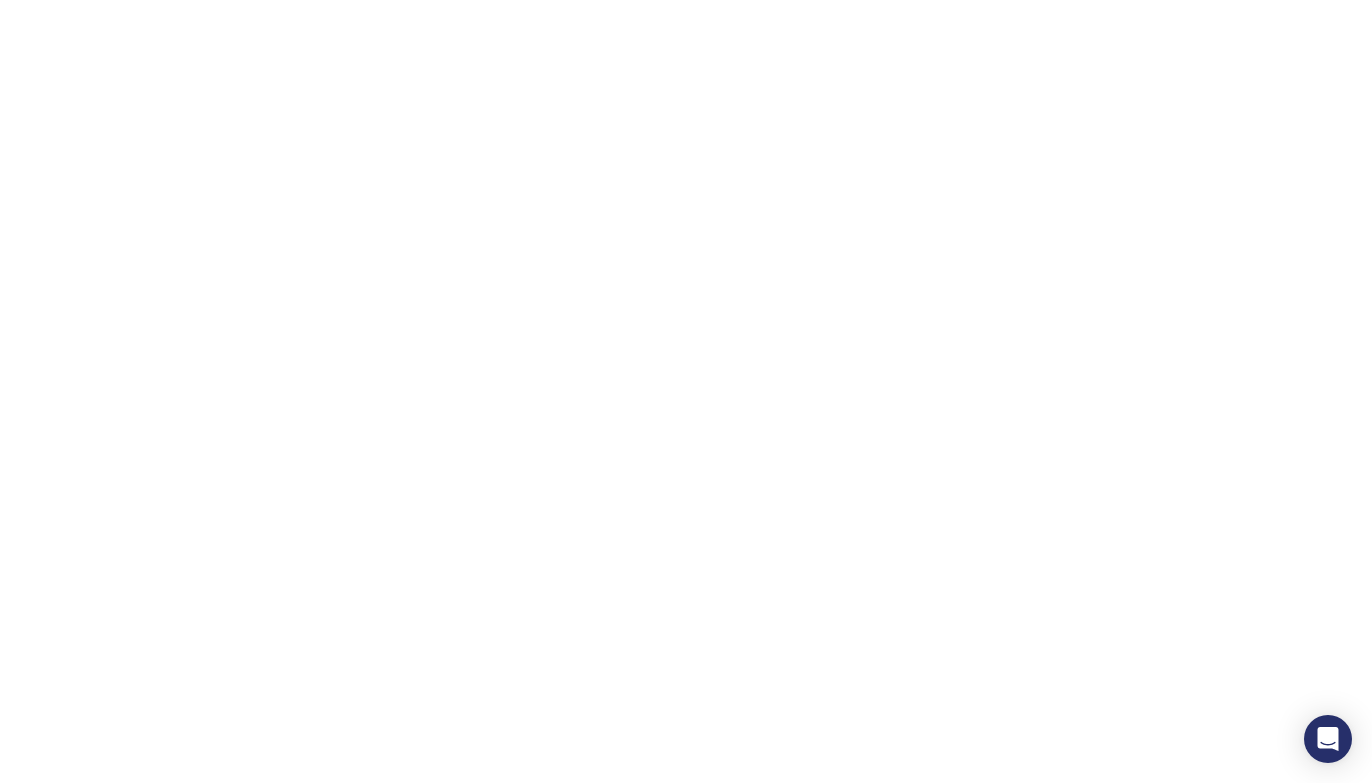 scroll, scrollTop: 0, scrollLeft: 0, axis: both 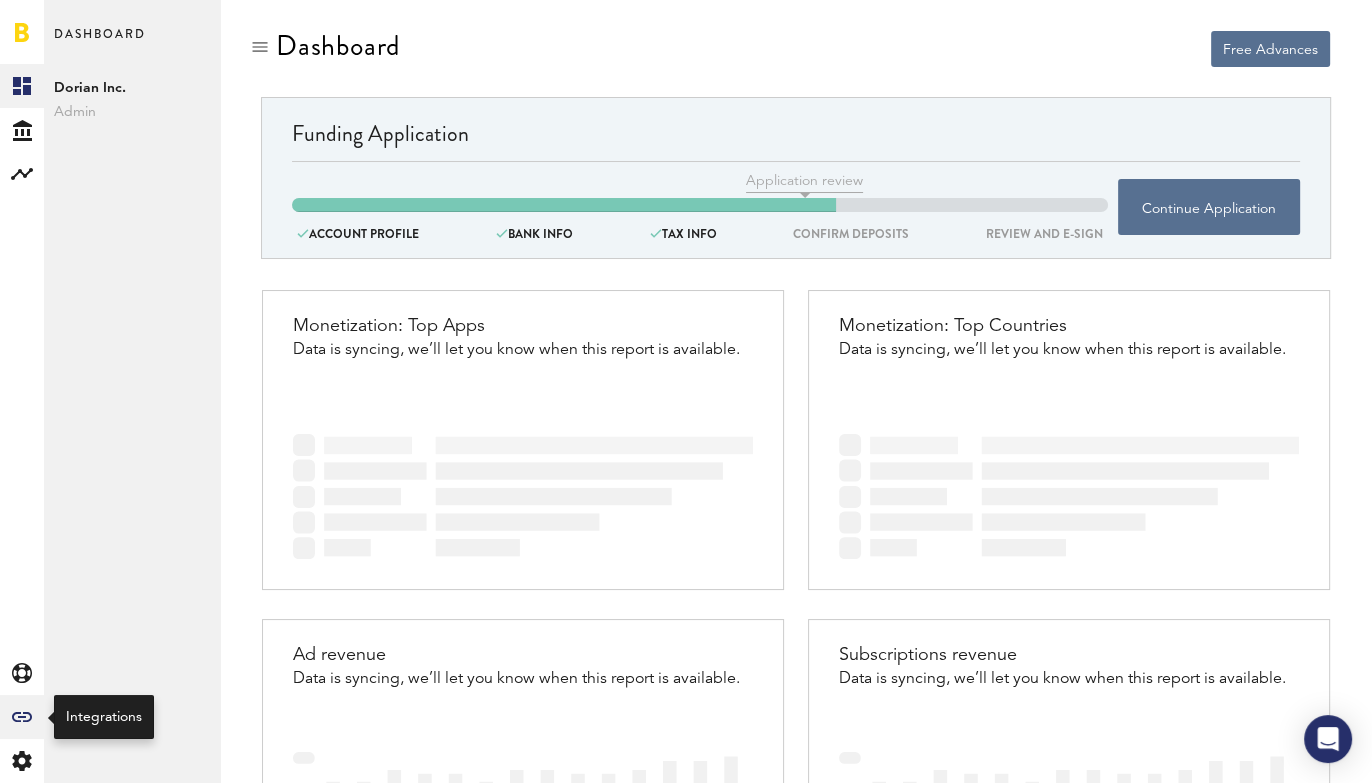 click on "Created with Sketch." at bounding box center (22, 130) 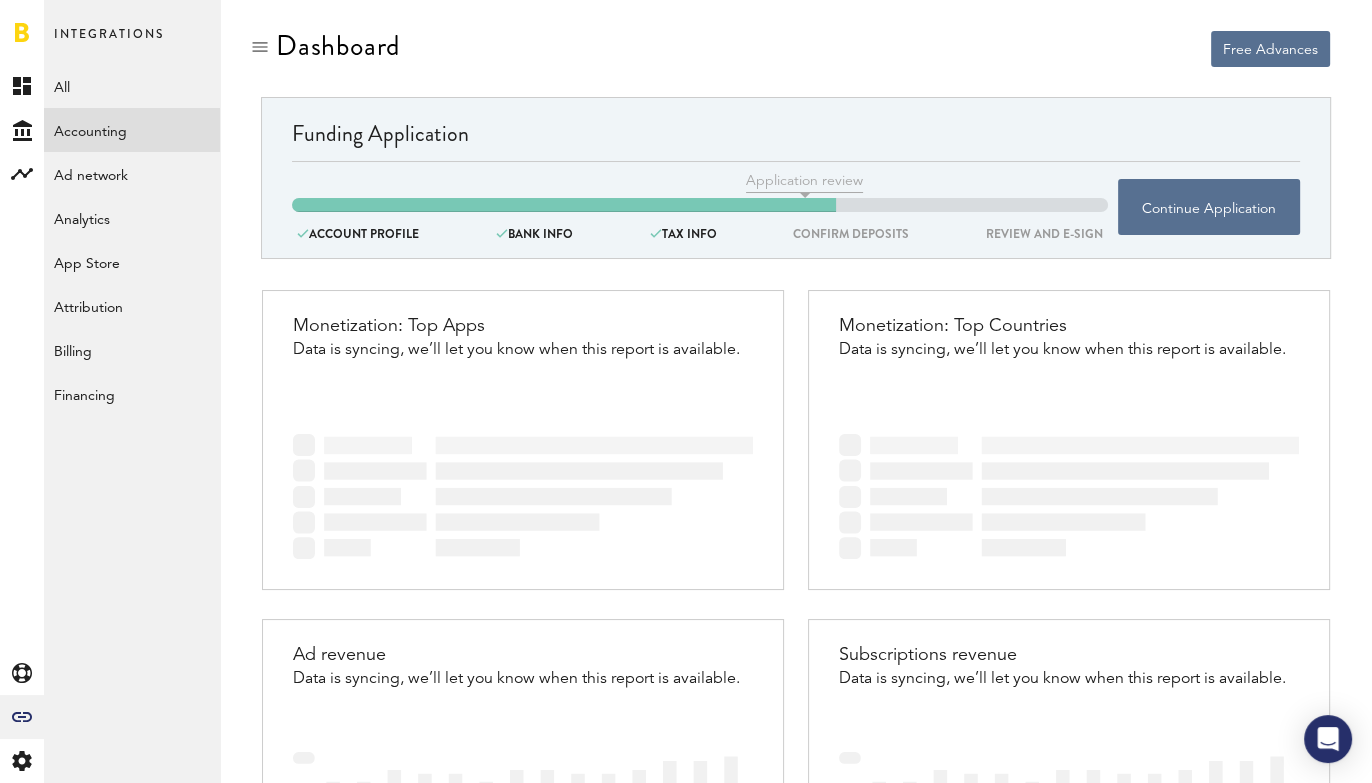 click on "Accounting" at bounding box center [132, 130] 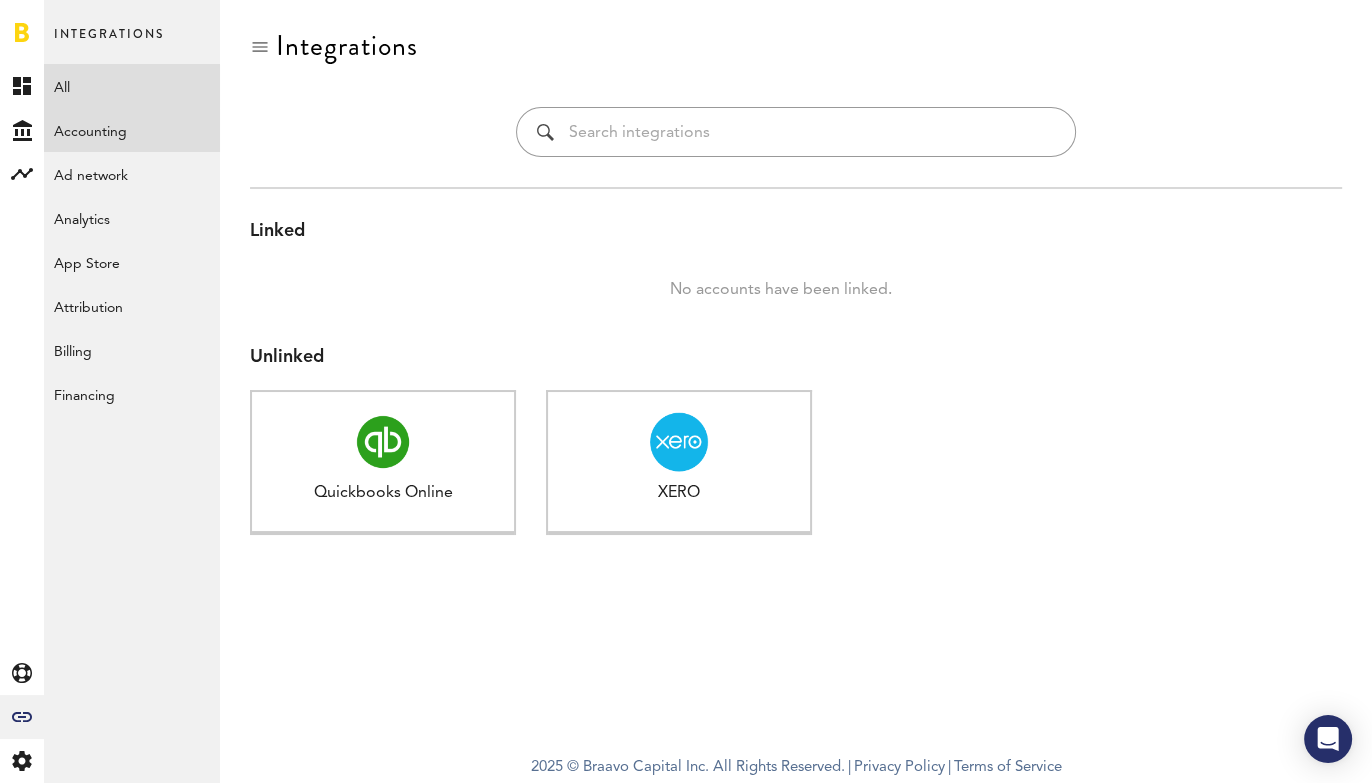 click on "All" at bounding box center (132, 86) 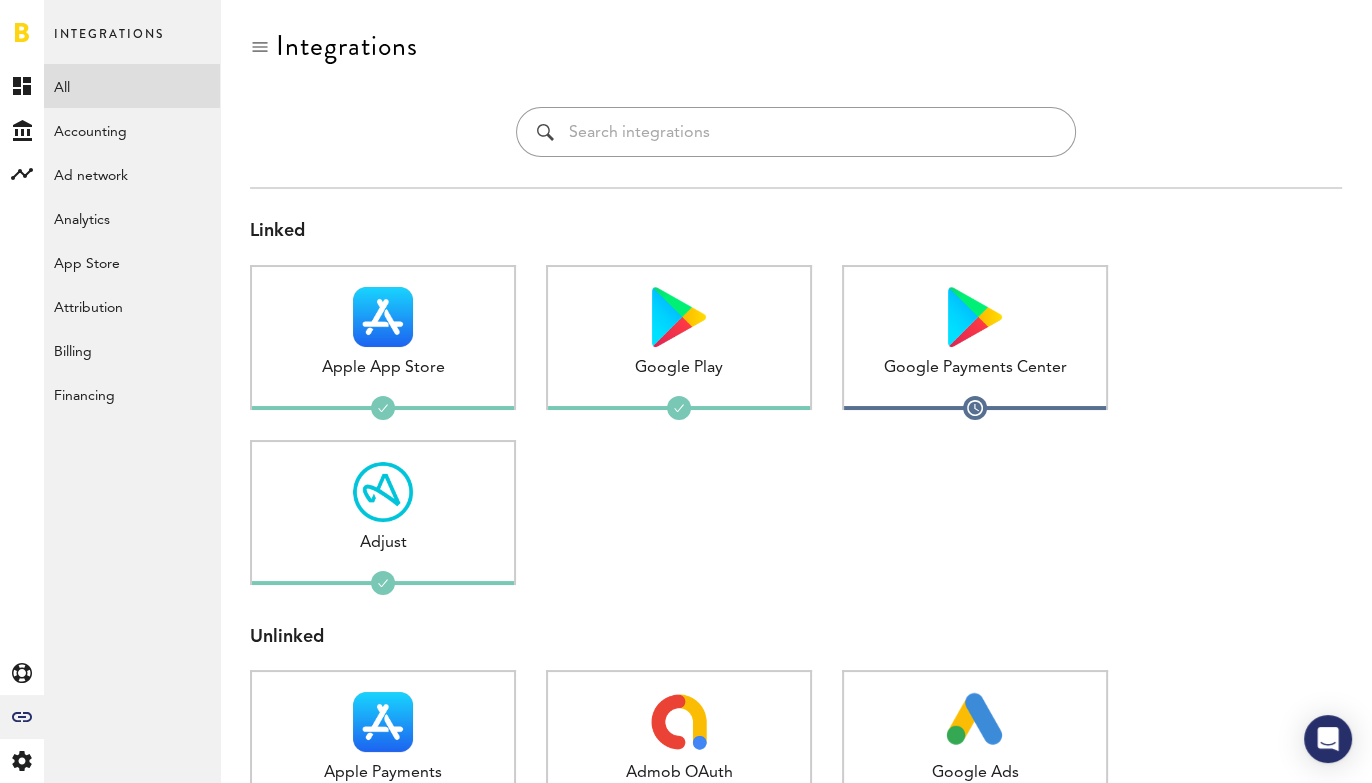 scroll, scrollTop: 166, scrollLeft: 0, axis: vertical 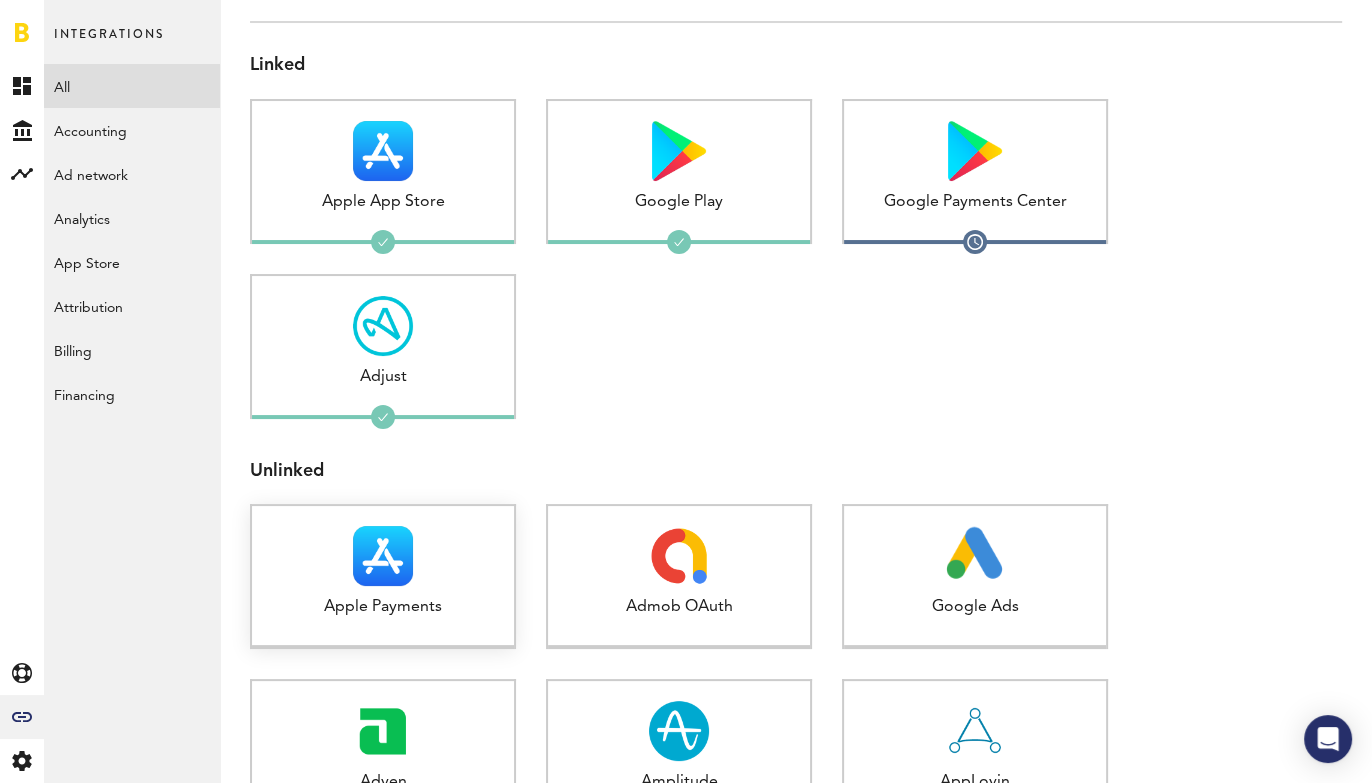click at bounding box center (383, 556) 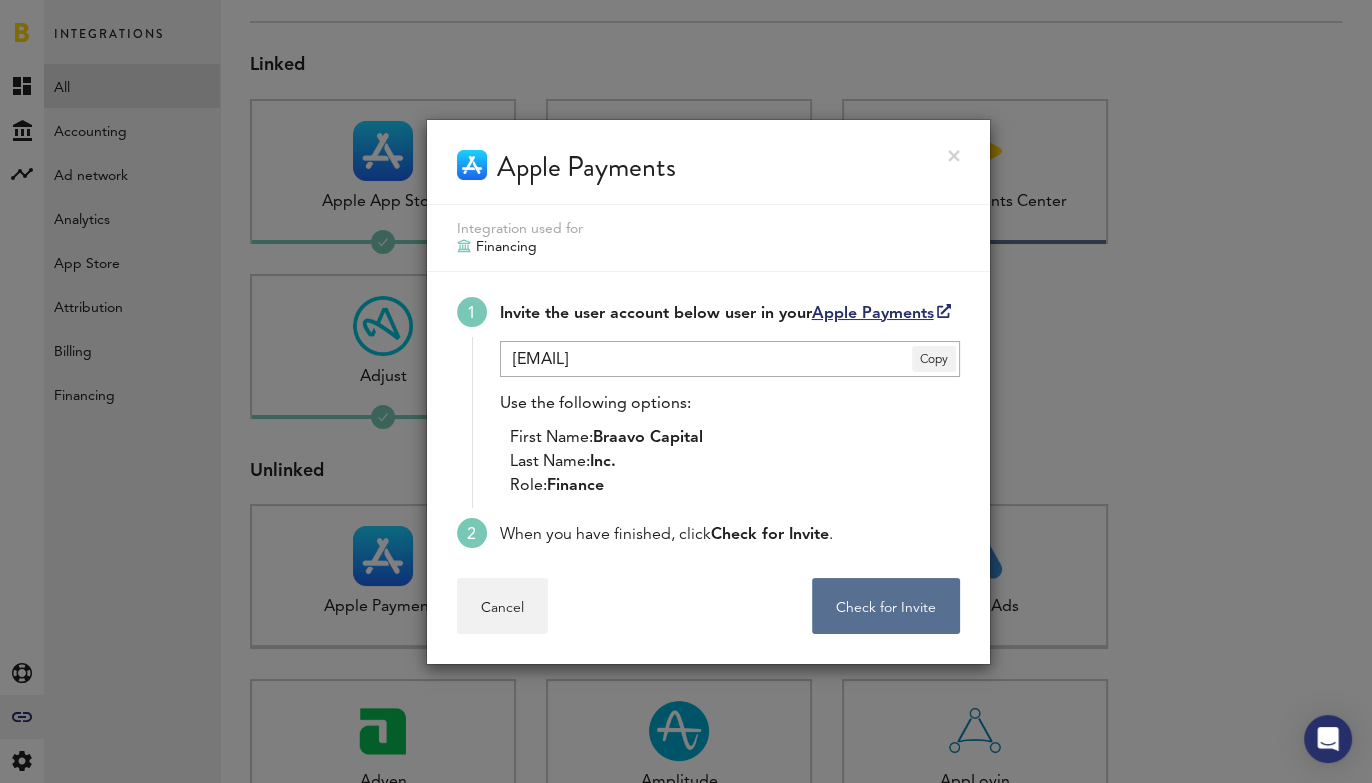 click at bounding box center [954, 156] 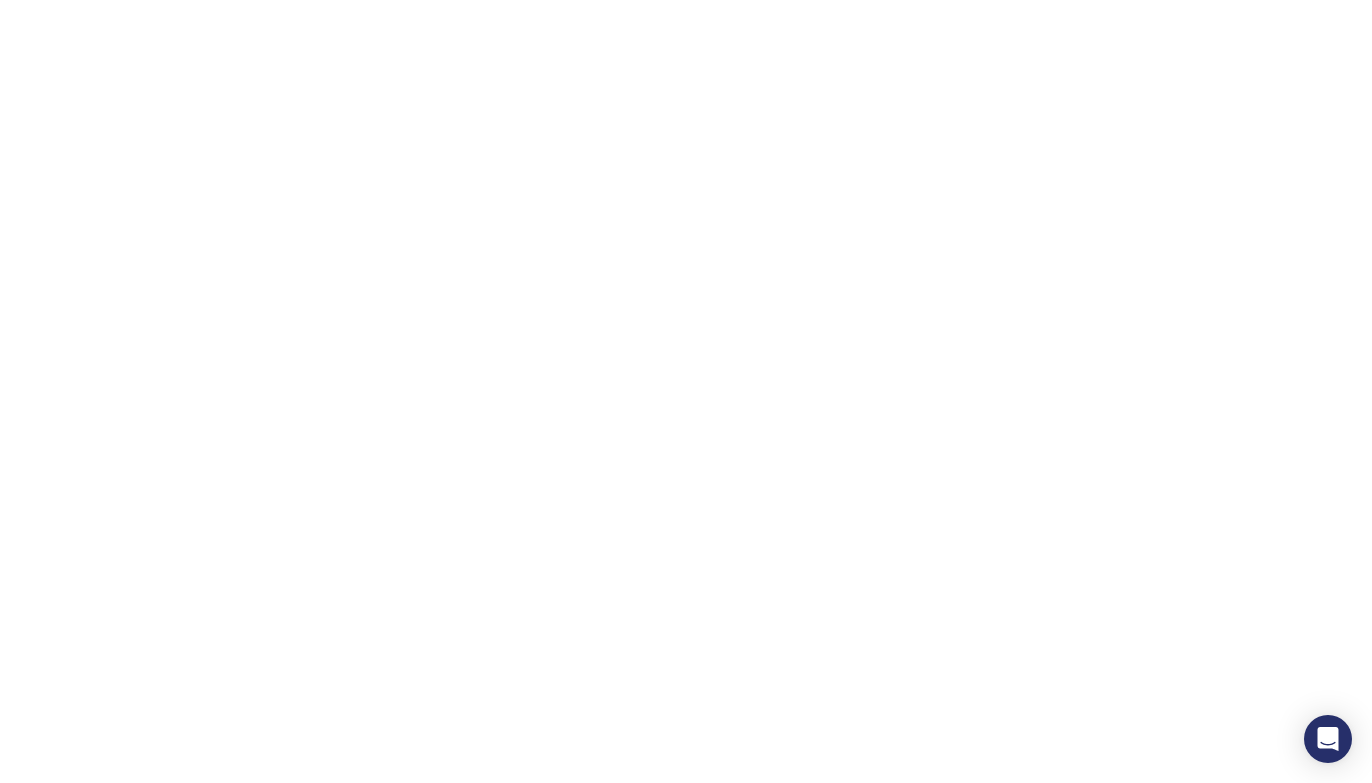 scroll, scrollTop: 0, scrollLeft: 0, axis: both 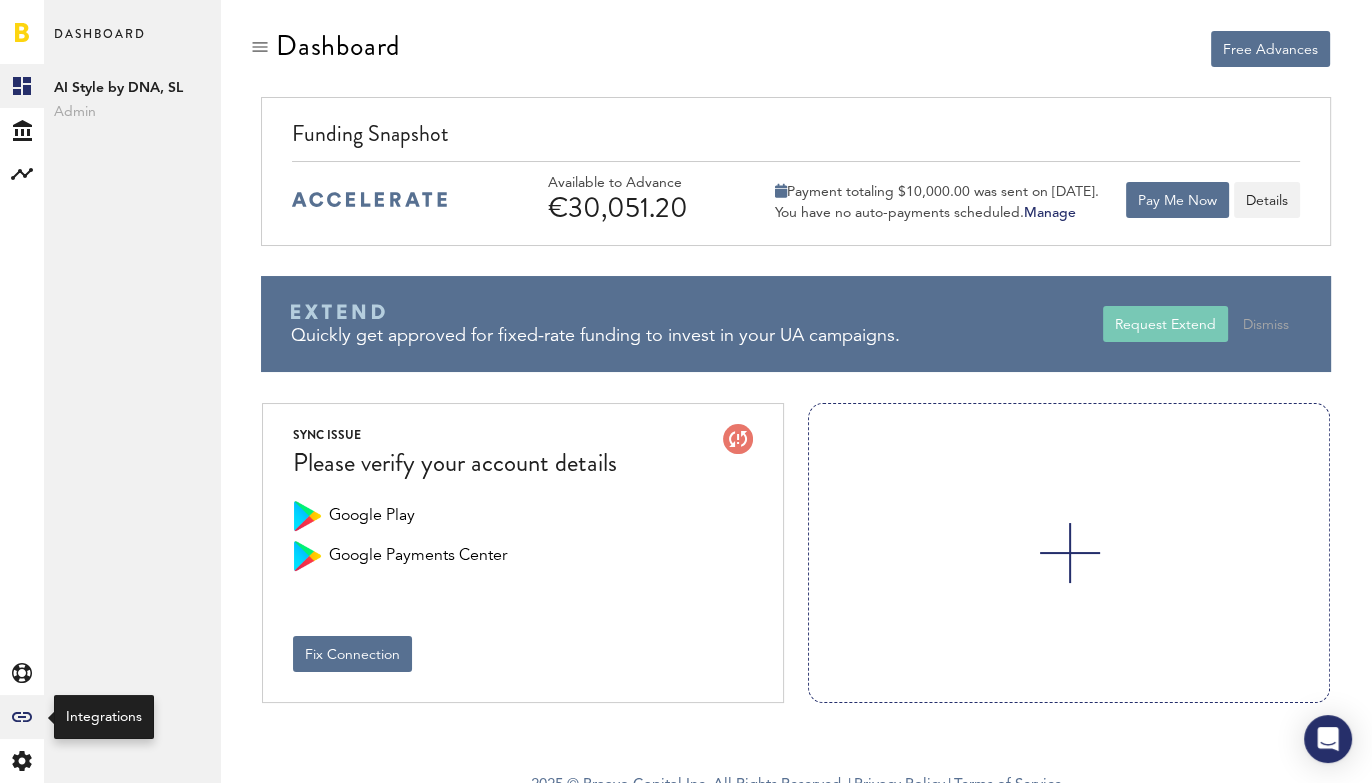 click on "Created with Sketch." at bounding box center [22, 130] 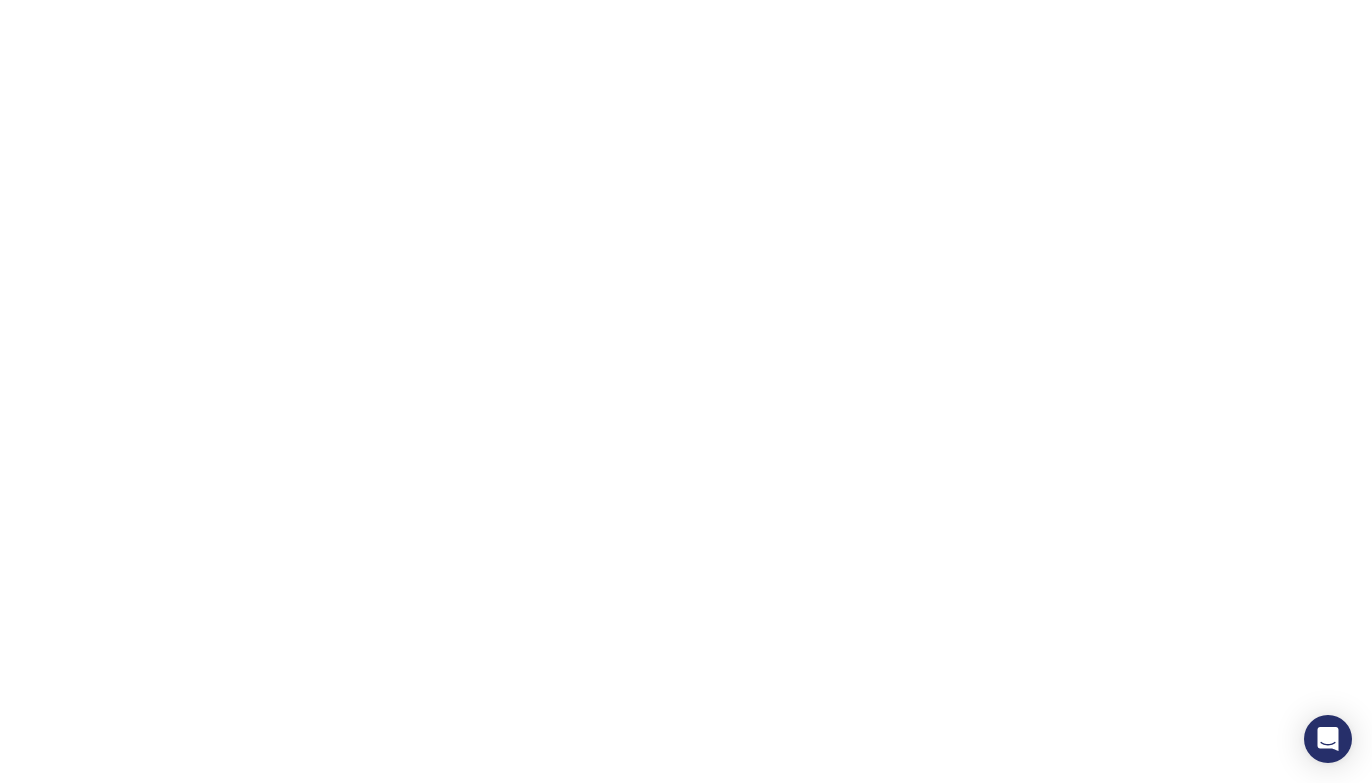 scroll, scrollTop: 0, scrollLeft: 0, axis: both 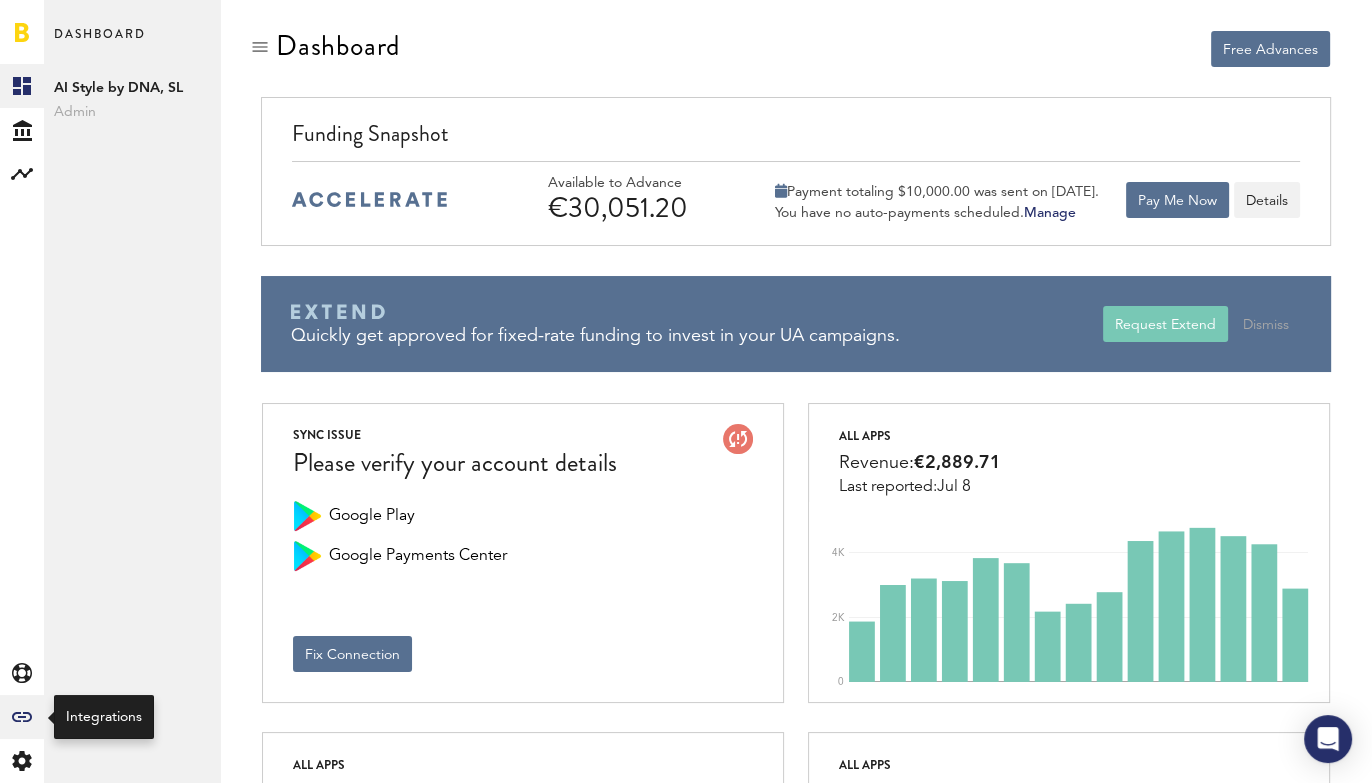 click at bounding box center (22, 717) 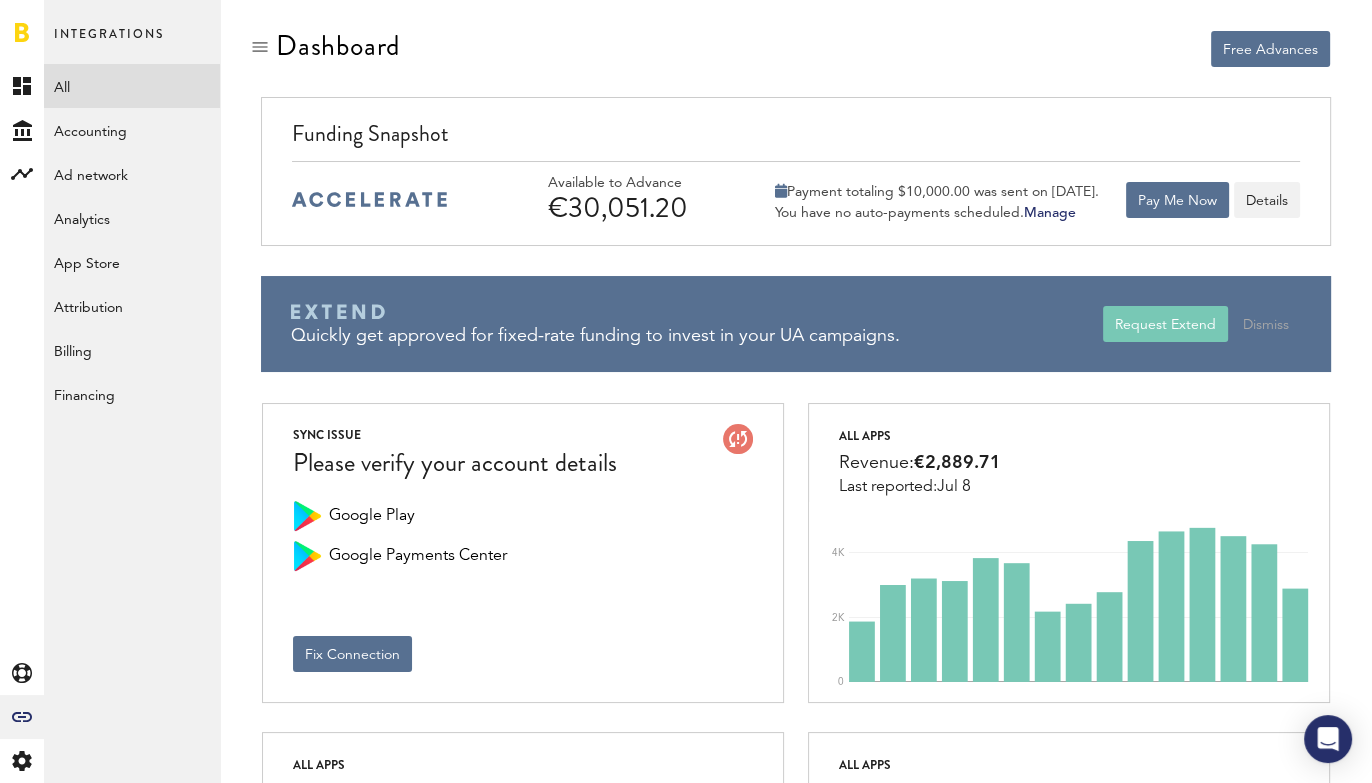 click on "All" at bounding box center [132, 86] 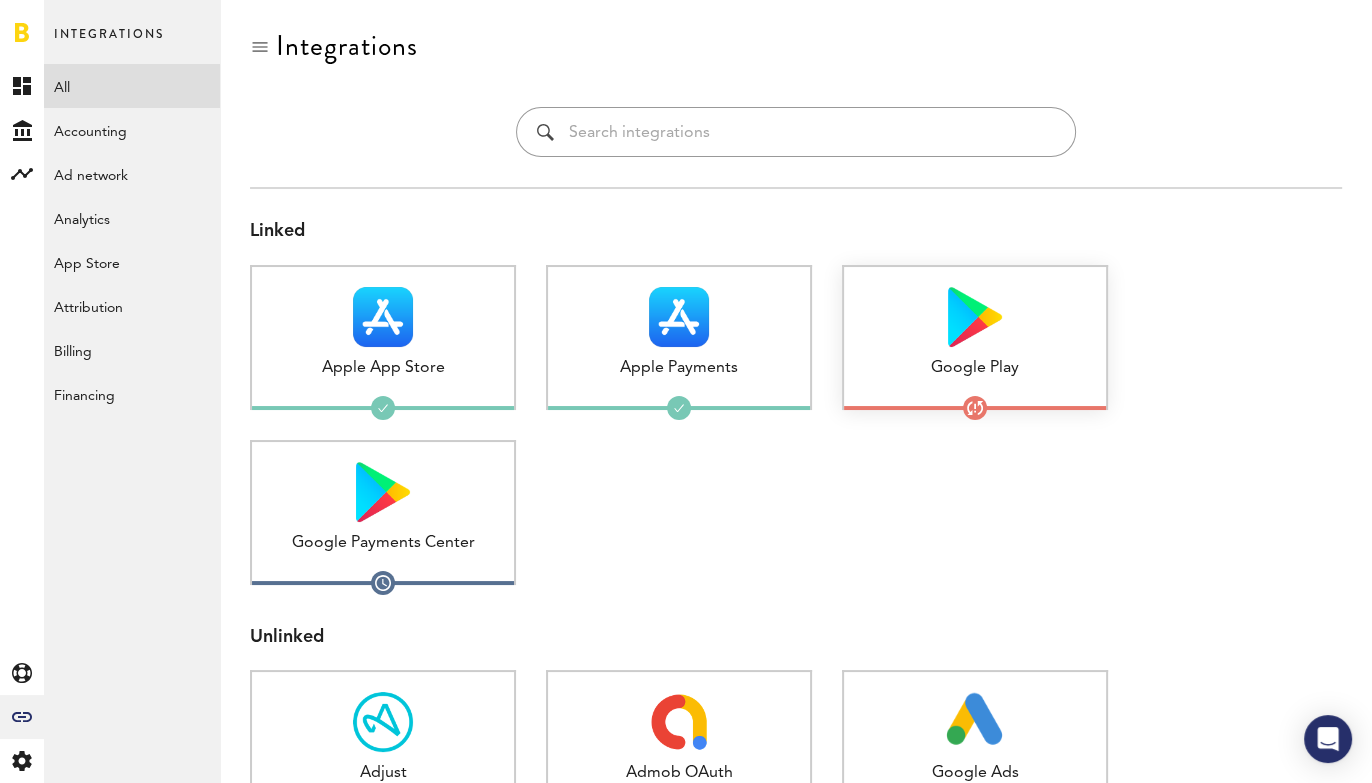 click on "Google Play           1               connected" at bounding box center (975, 337) 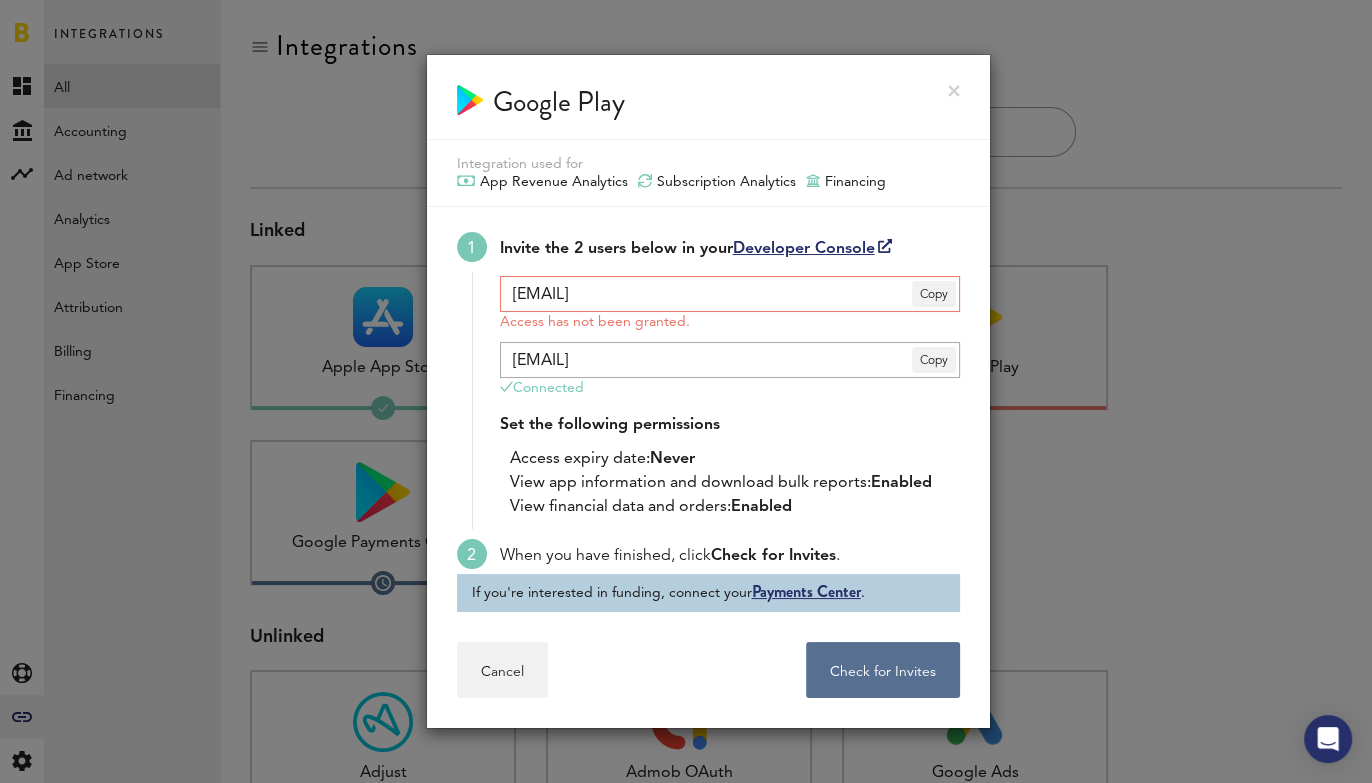 click at bounding box center (954, 91) 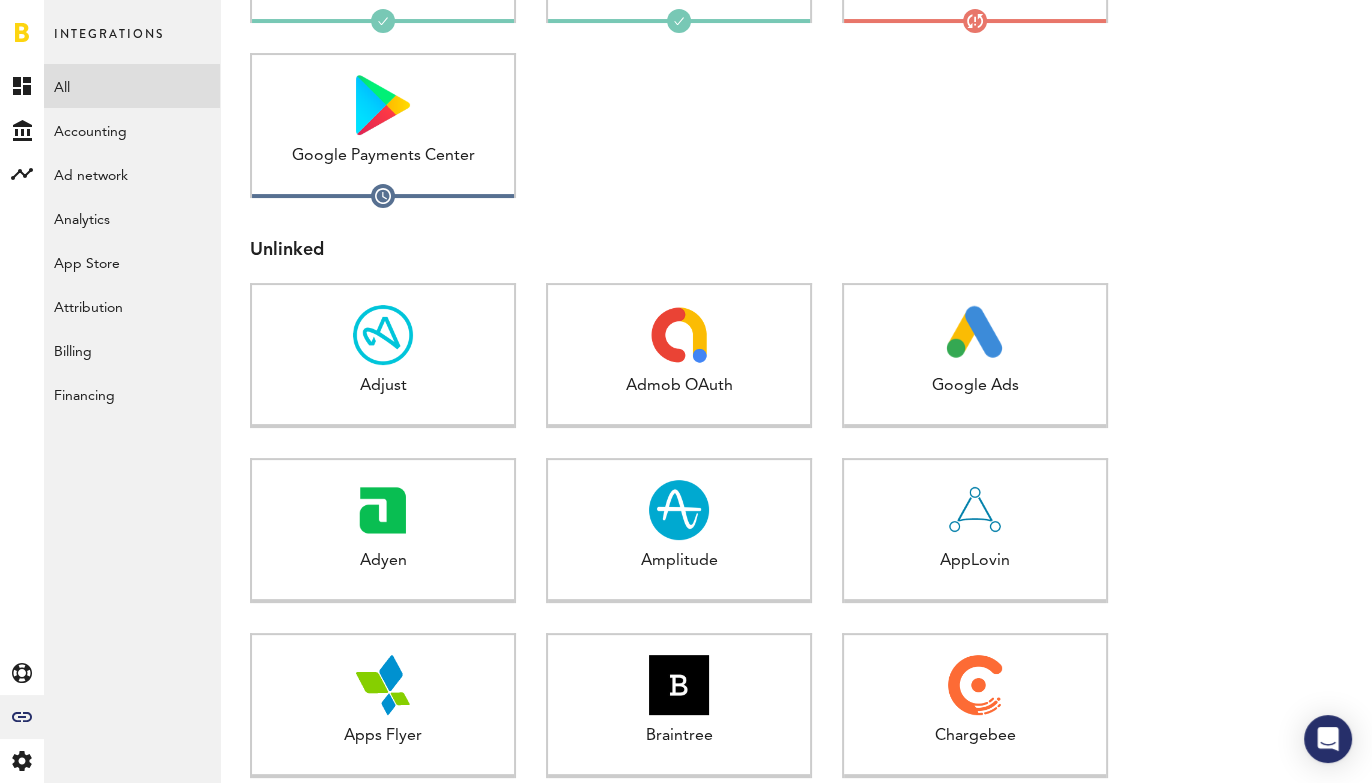 scroll, scrollTop: 0, scrollLeft: 0, axis: both 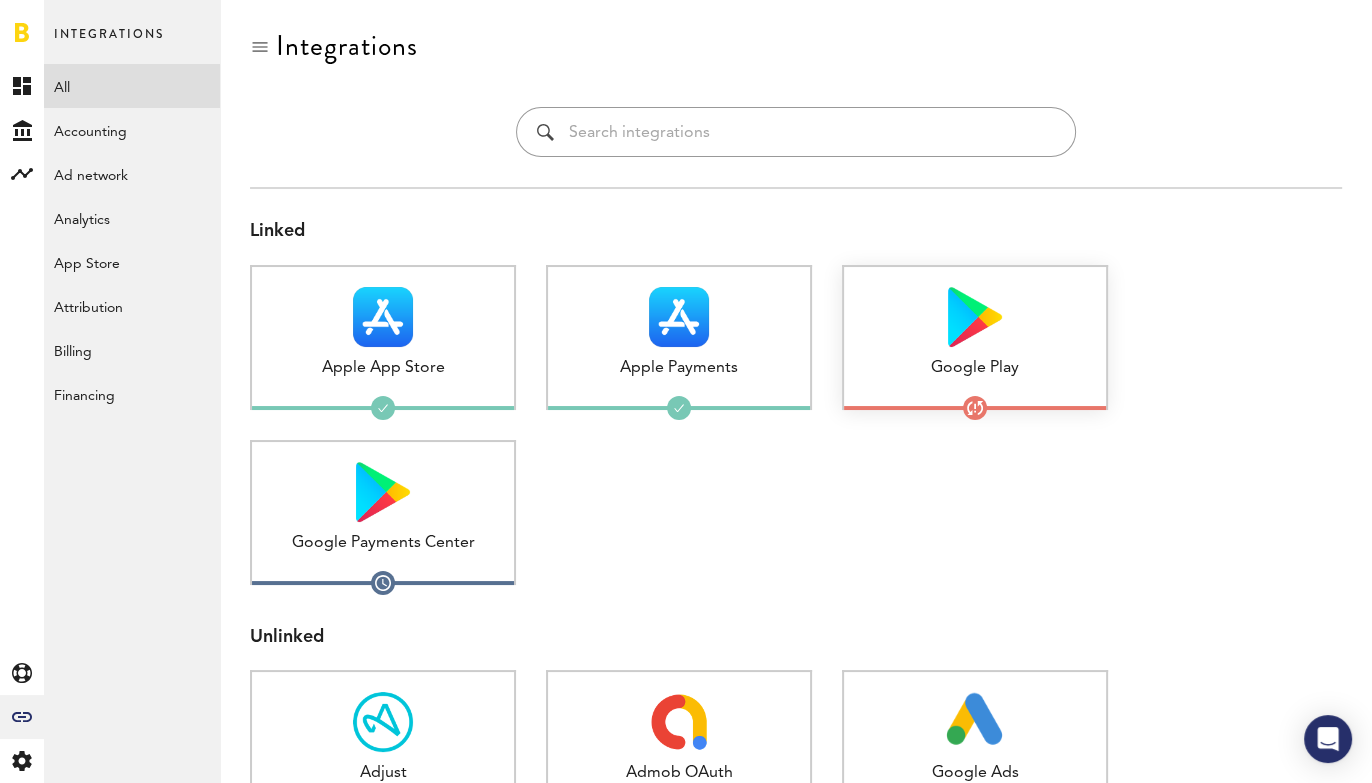 click at bounding box center [975, 317] 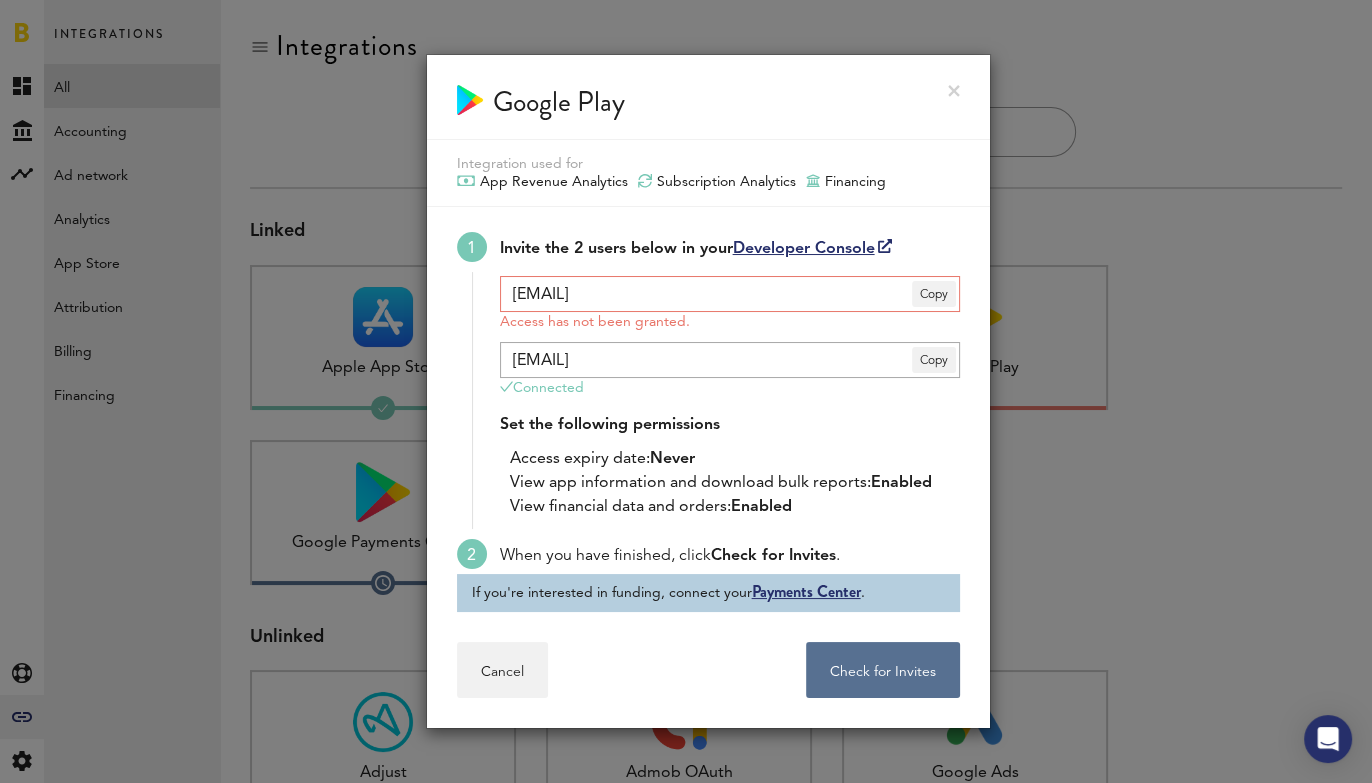 click at bounding box center (954, 91) 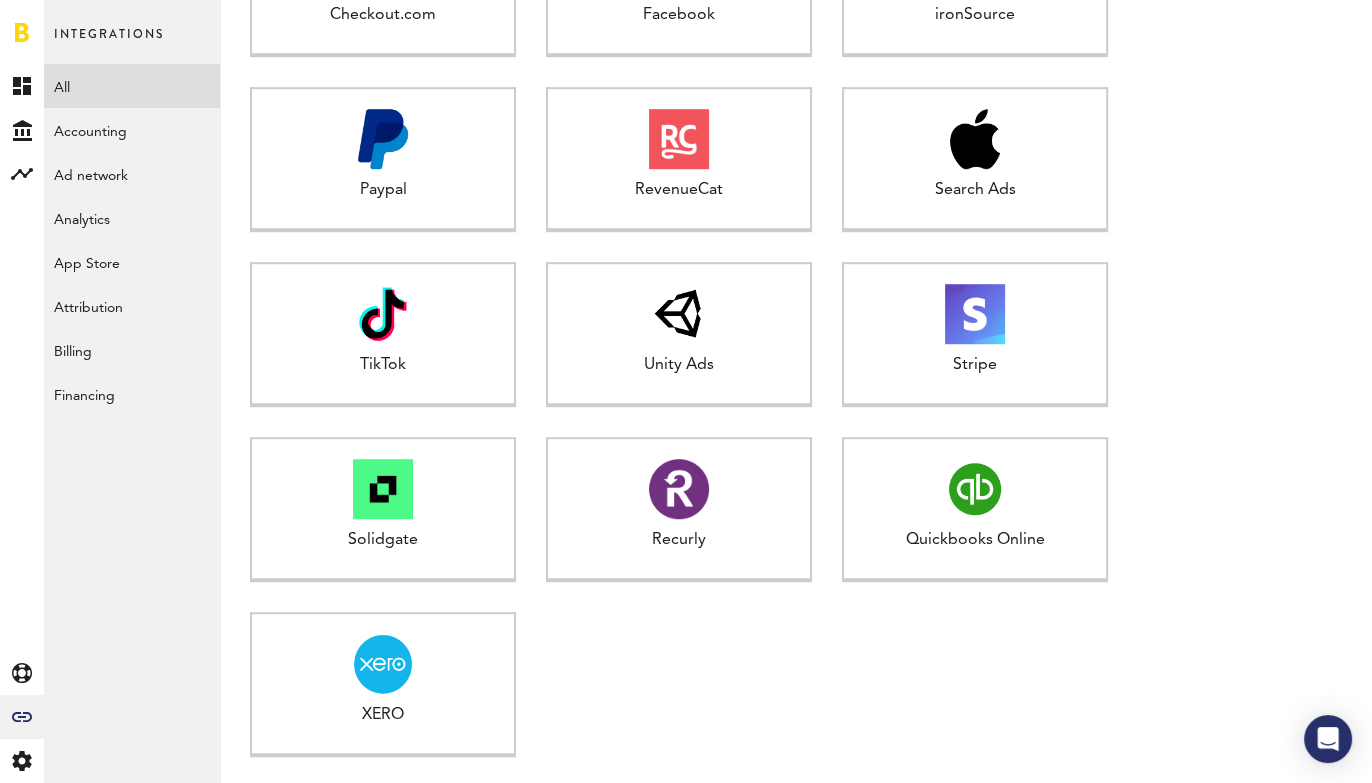 scroll, scrollTop: 1286, scrollLeft: 0, axis: vertical 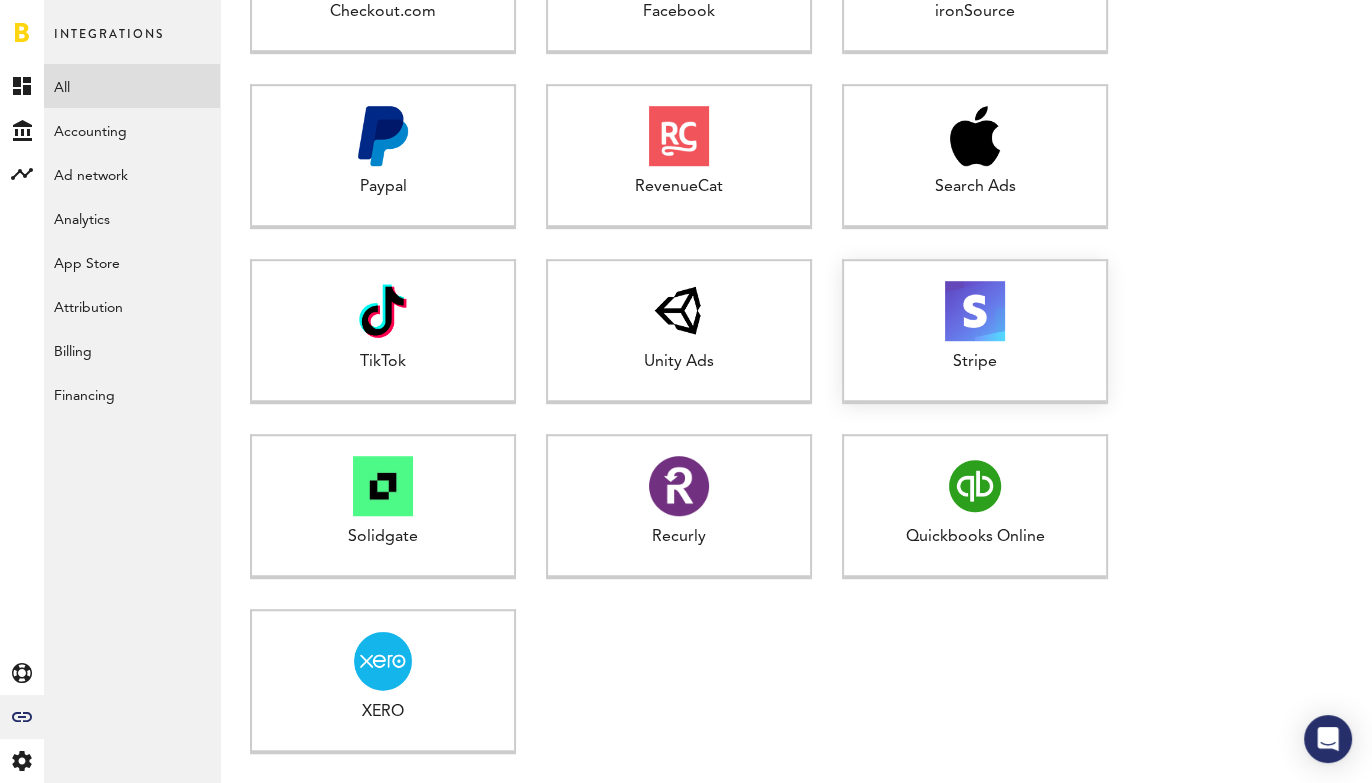 click on "Stripe           1               connected" at bounding box center [975, 331] 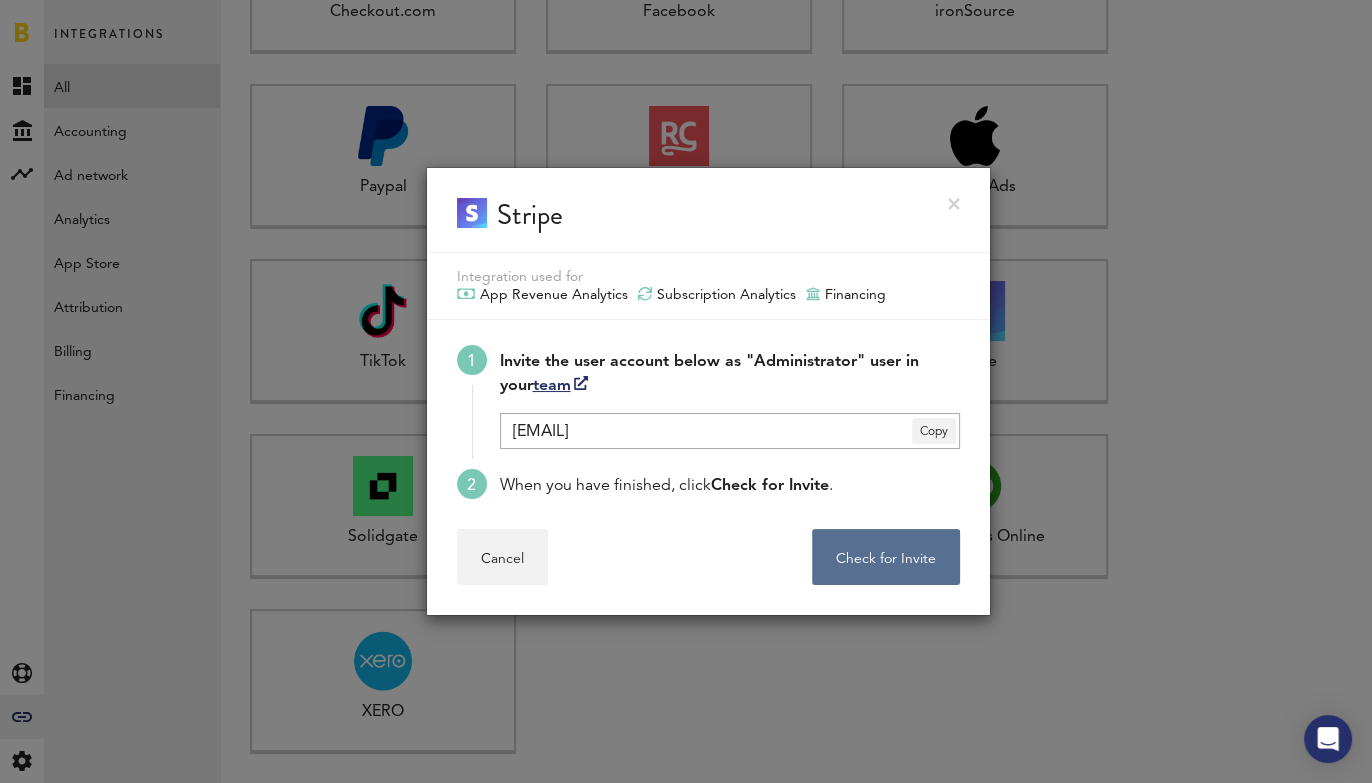 click at bounding box center [954, 204] 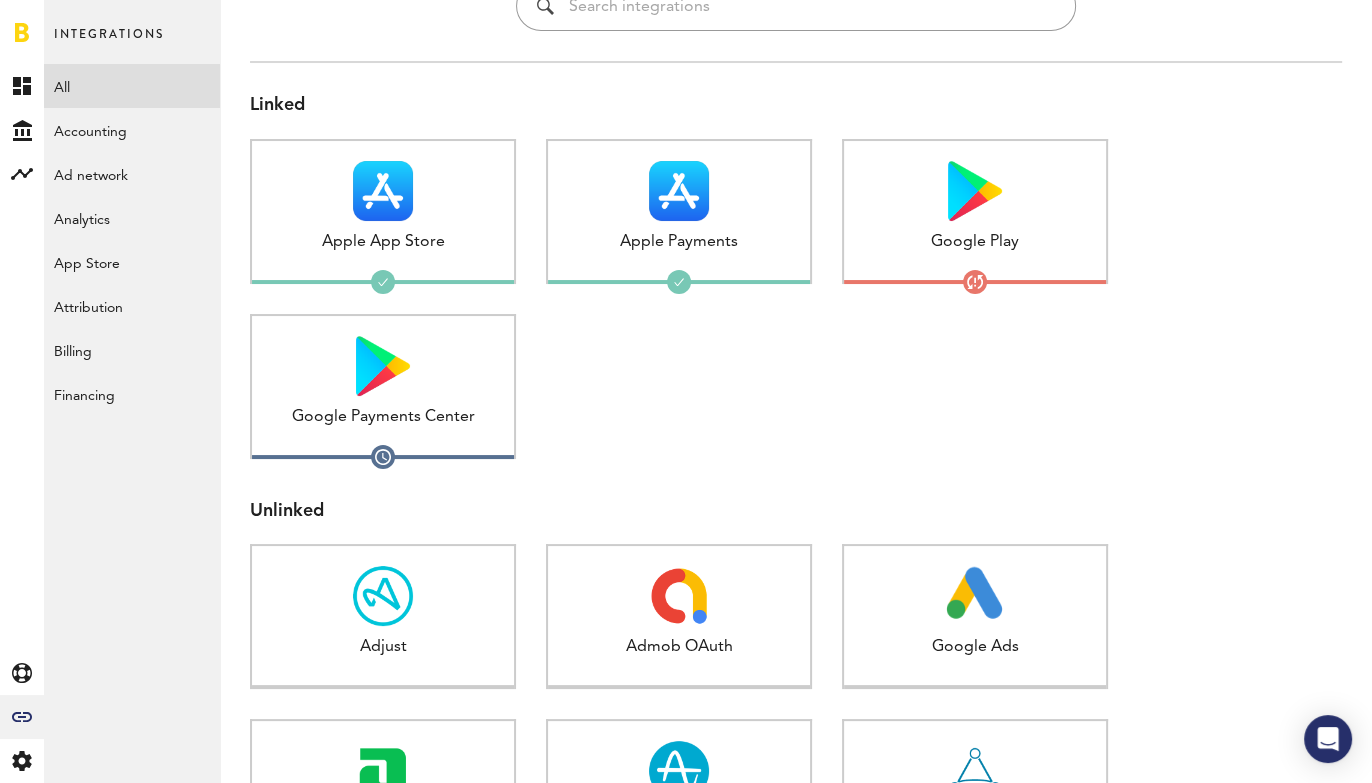 scroll, scrollTop: 0, scrollLeft: 0, axis: both 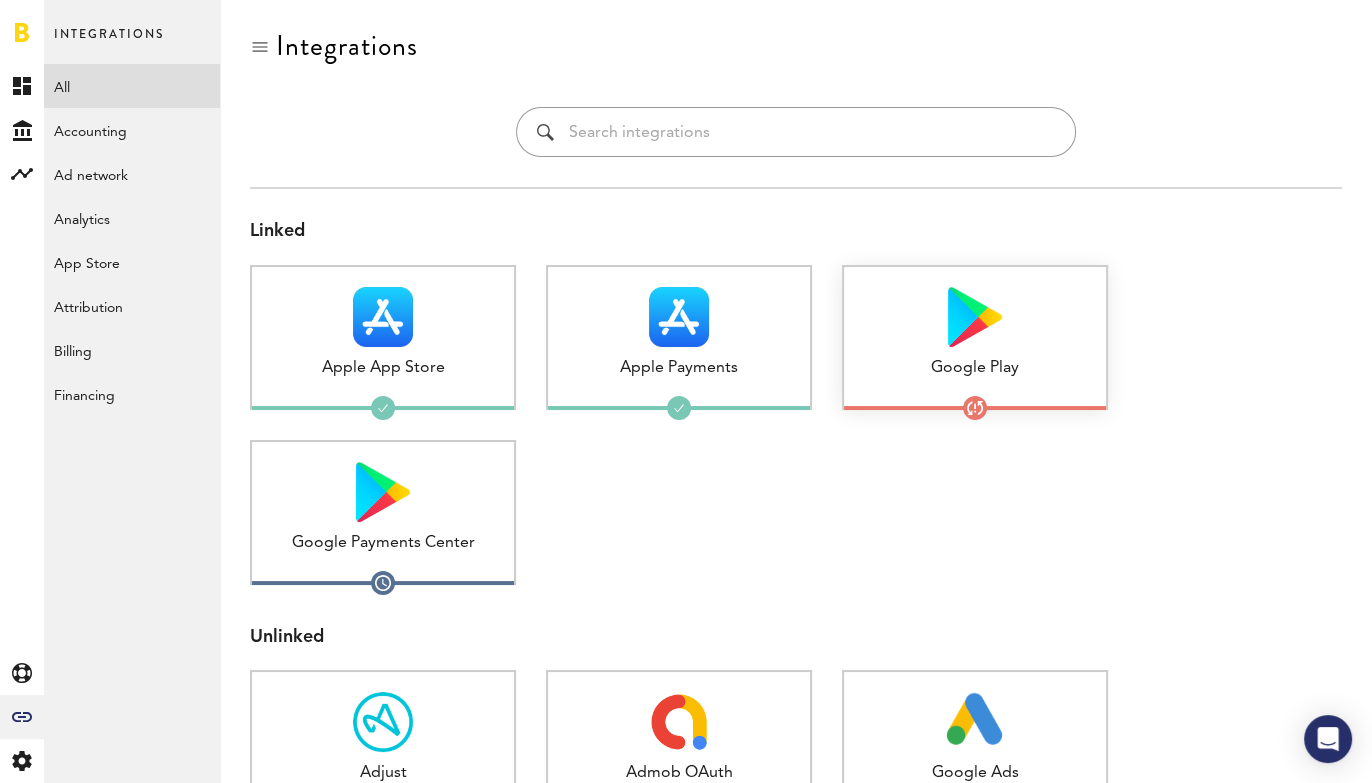 click at bounding box center [975, 317] 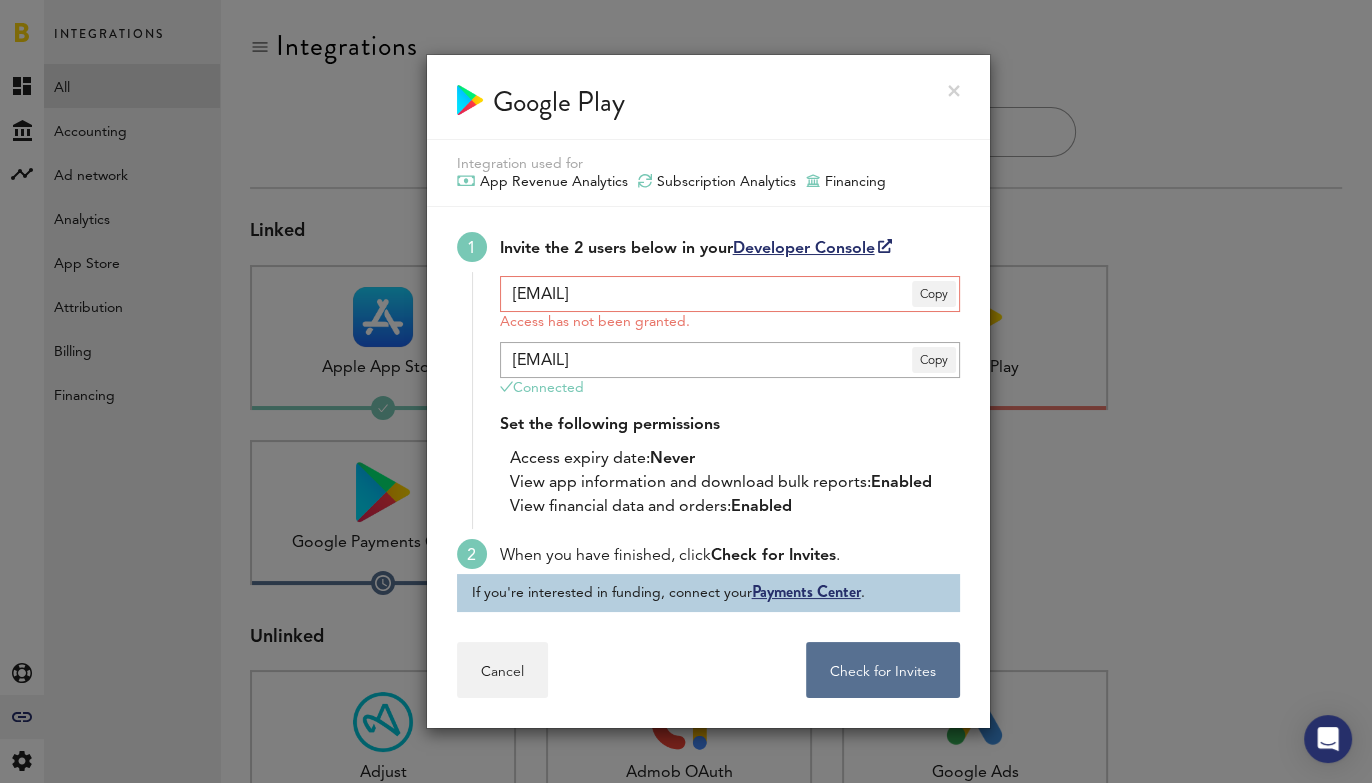 click at bounding box center [954, 91] 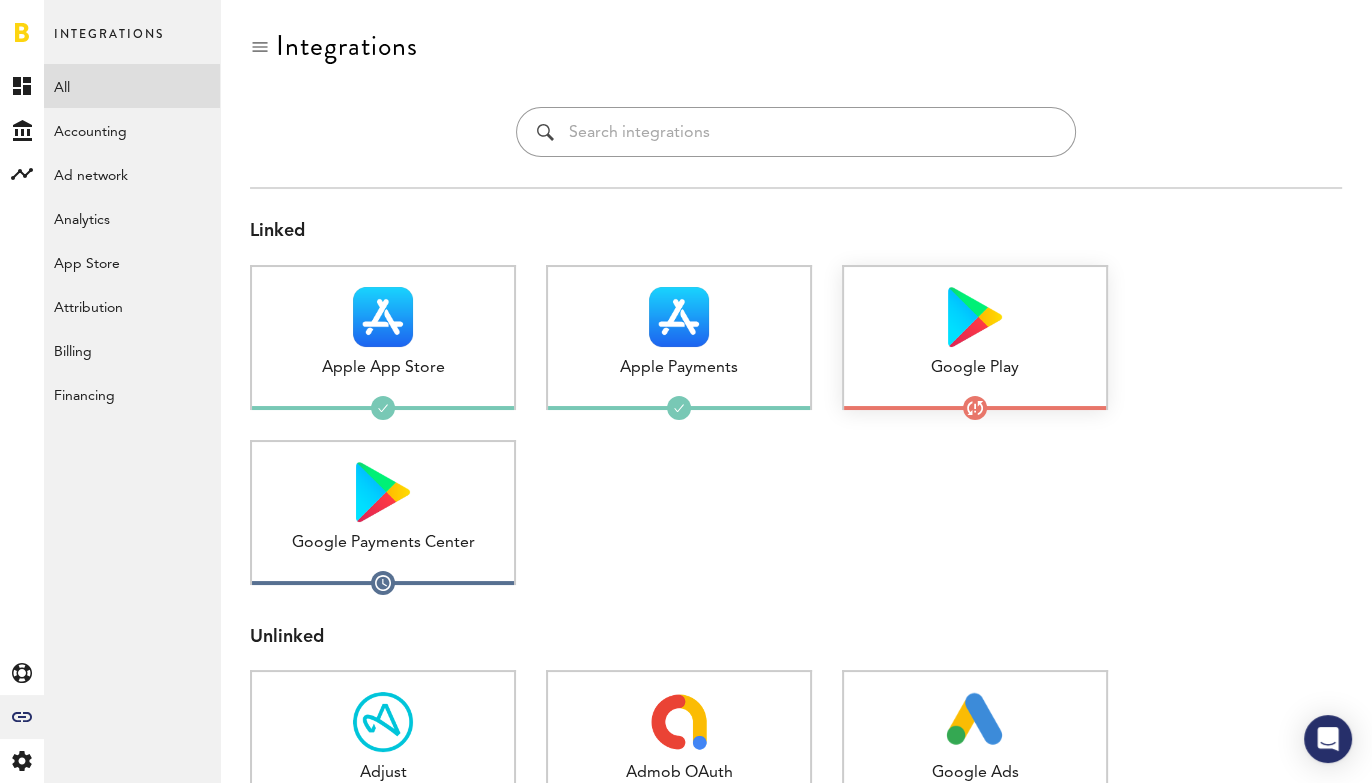 click at bounding box center (975, 317) 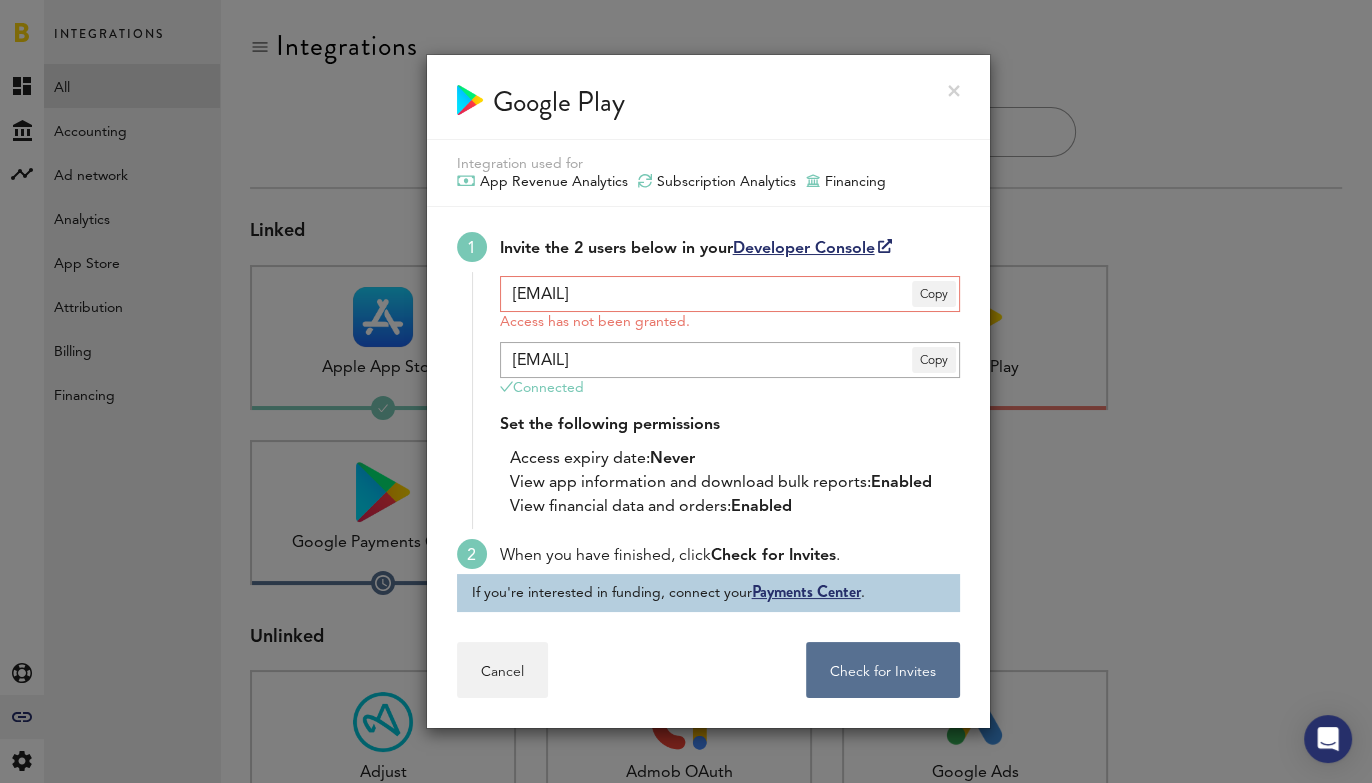 click at bounding box center [954, 91] 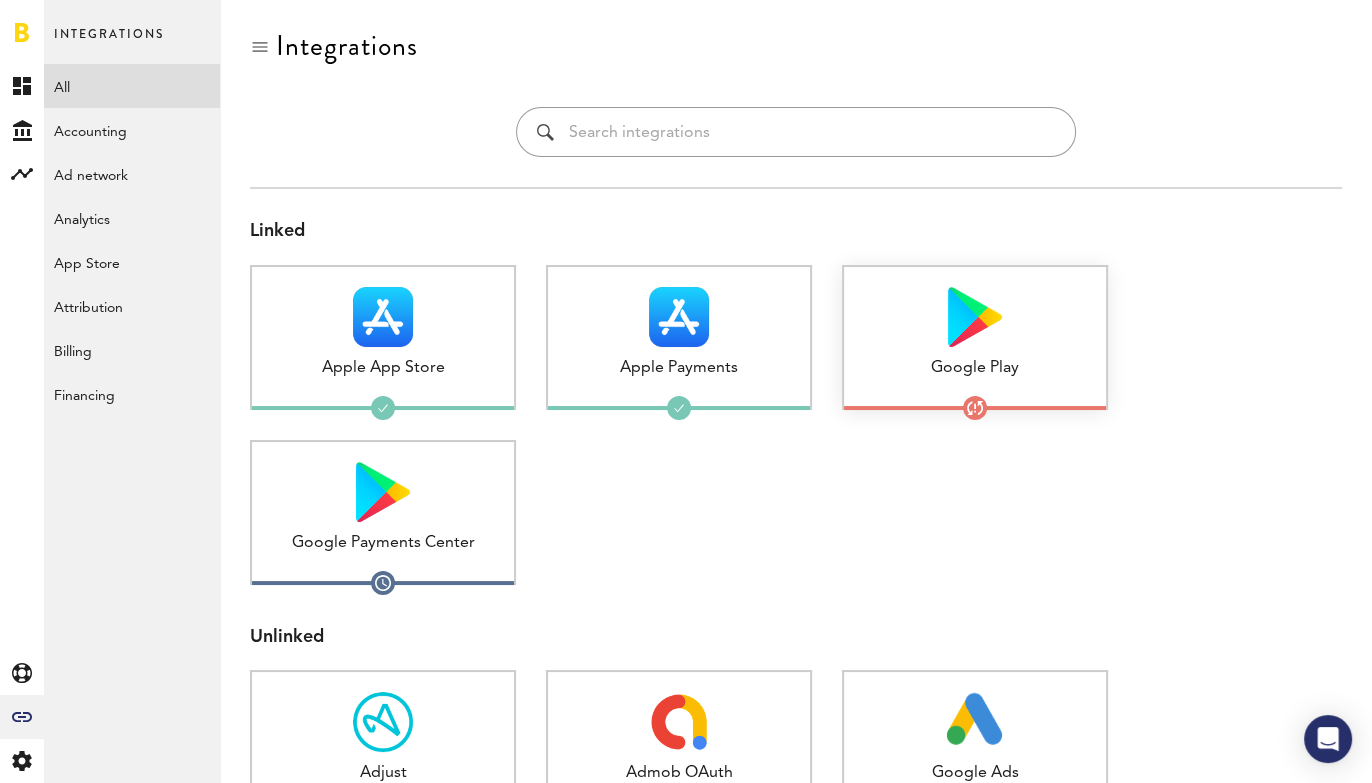 click at bounding box center [975, 317] 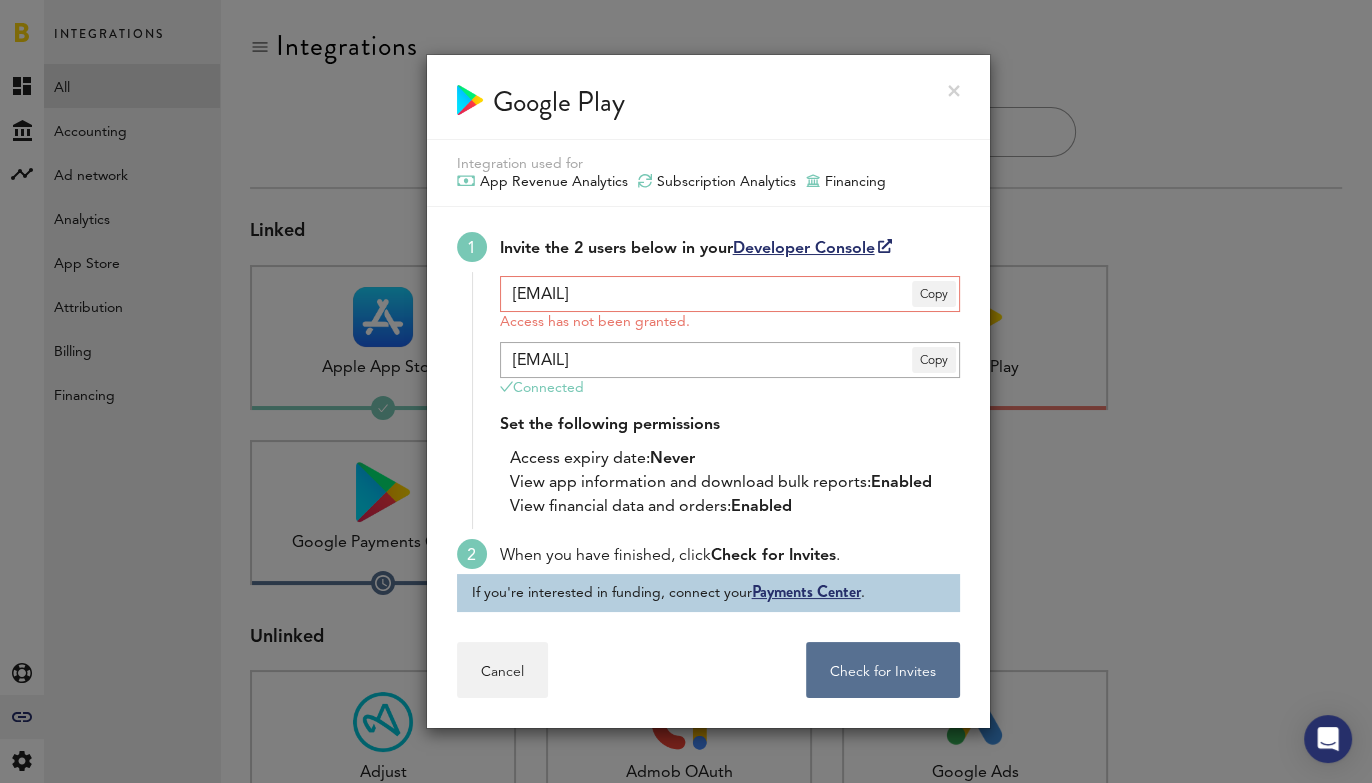 click at bounding box center [954, 91] 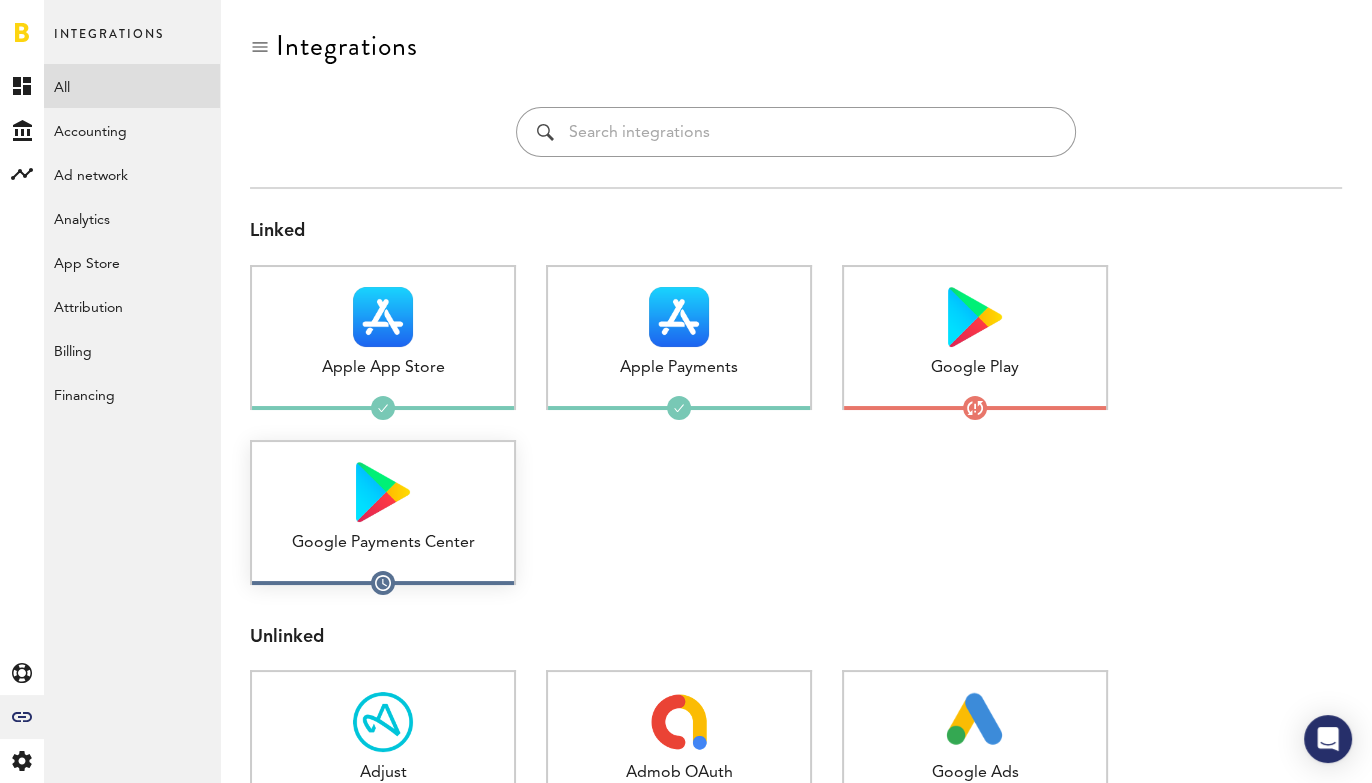 click at bounding box center (383, 492) 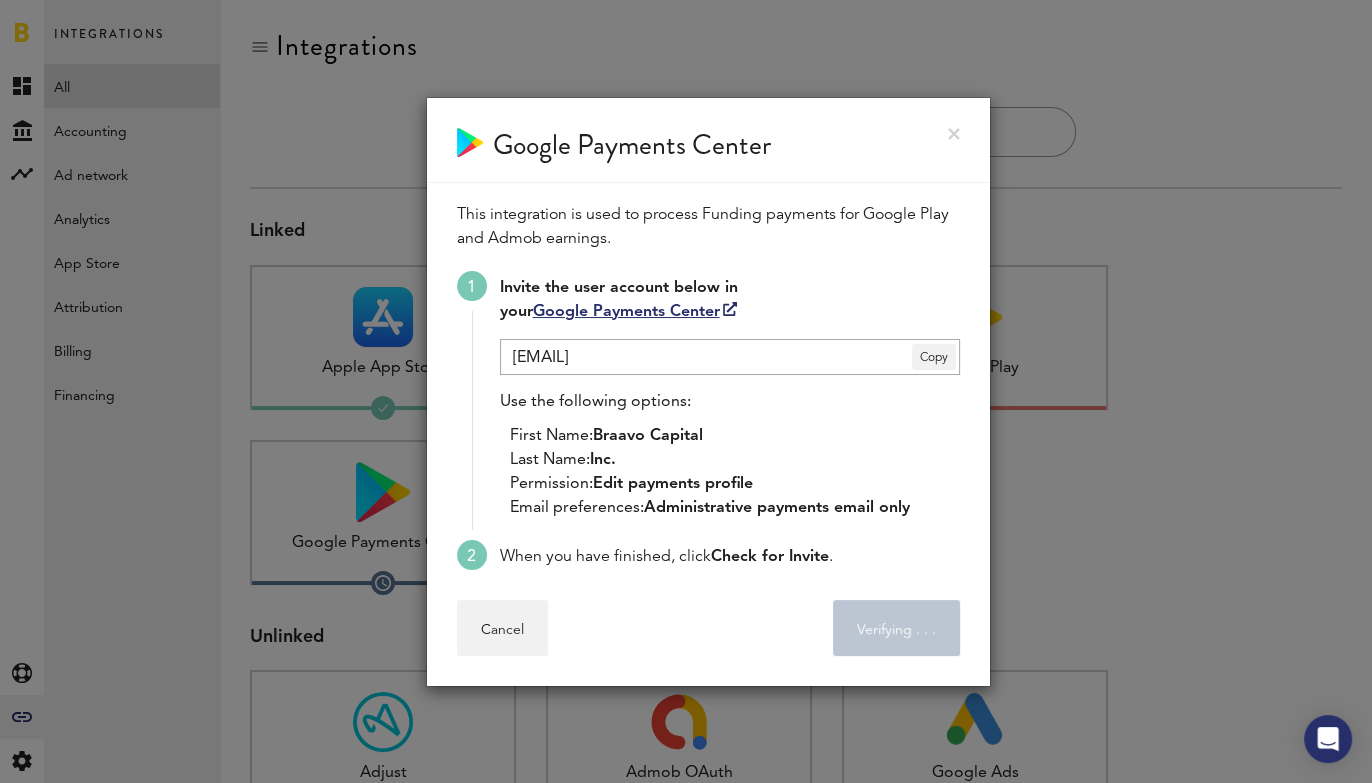 click at bounding box center [954, 134] 